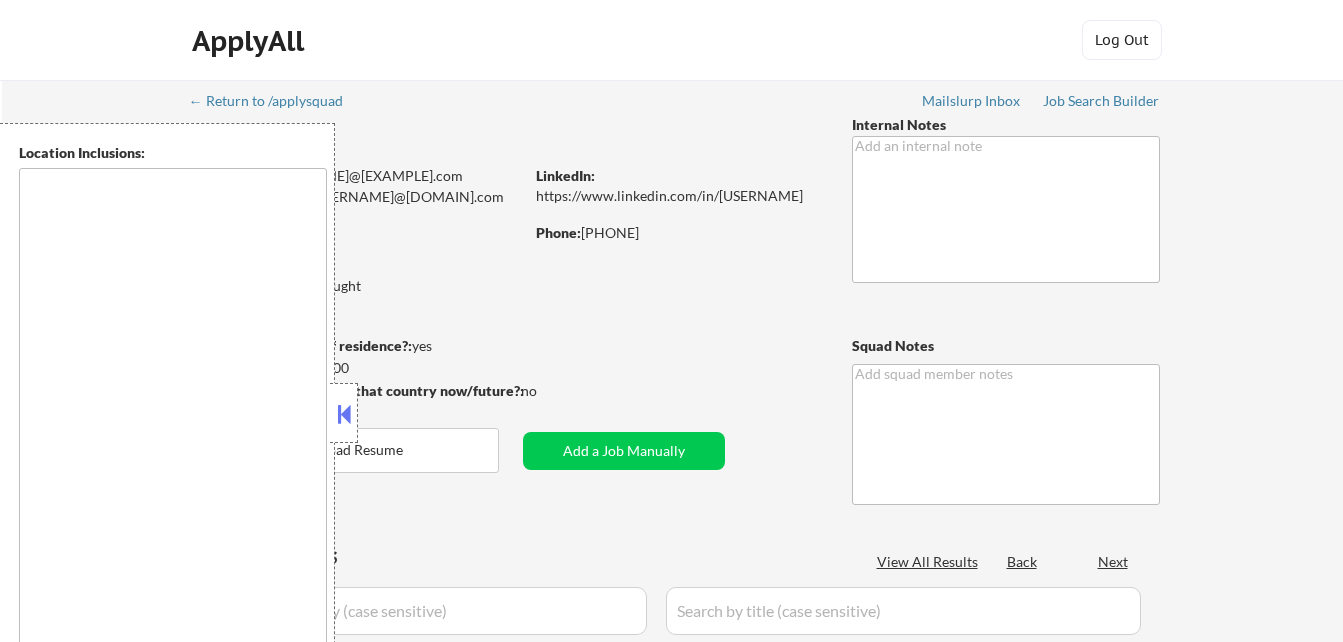 type on "remote" 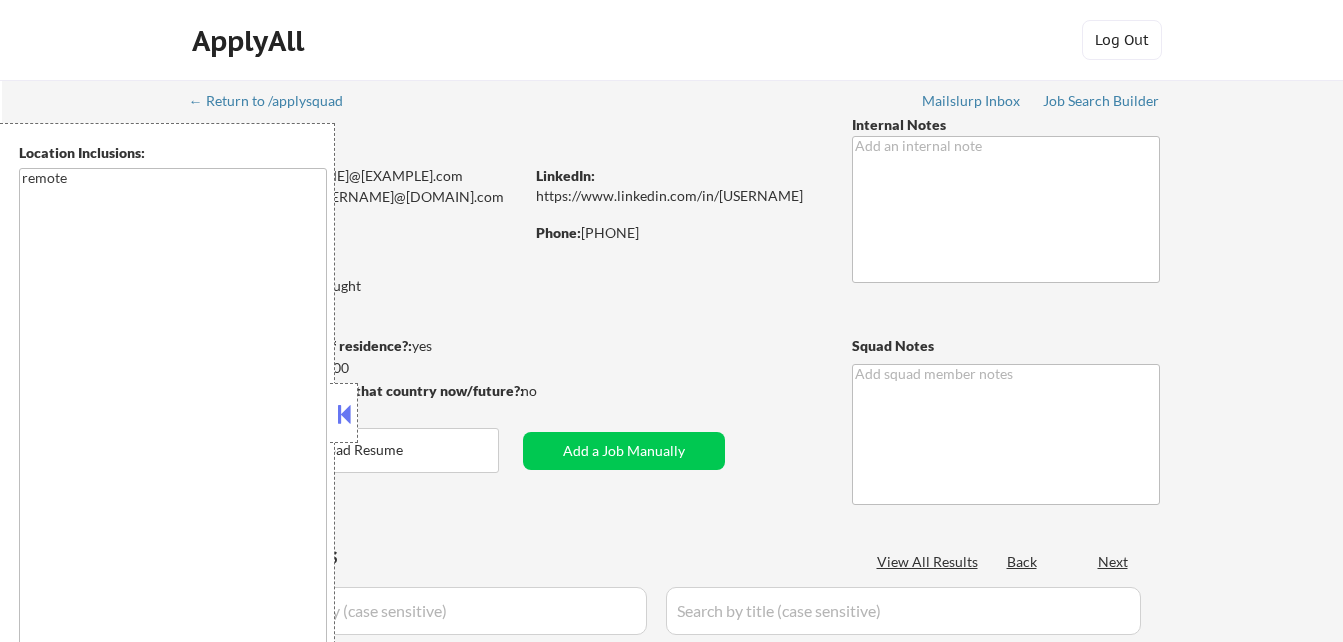 scroll, scrollTop: 0, scrollLeft: 0, axis: both 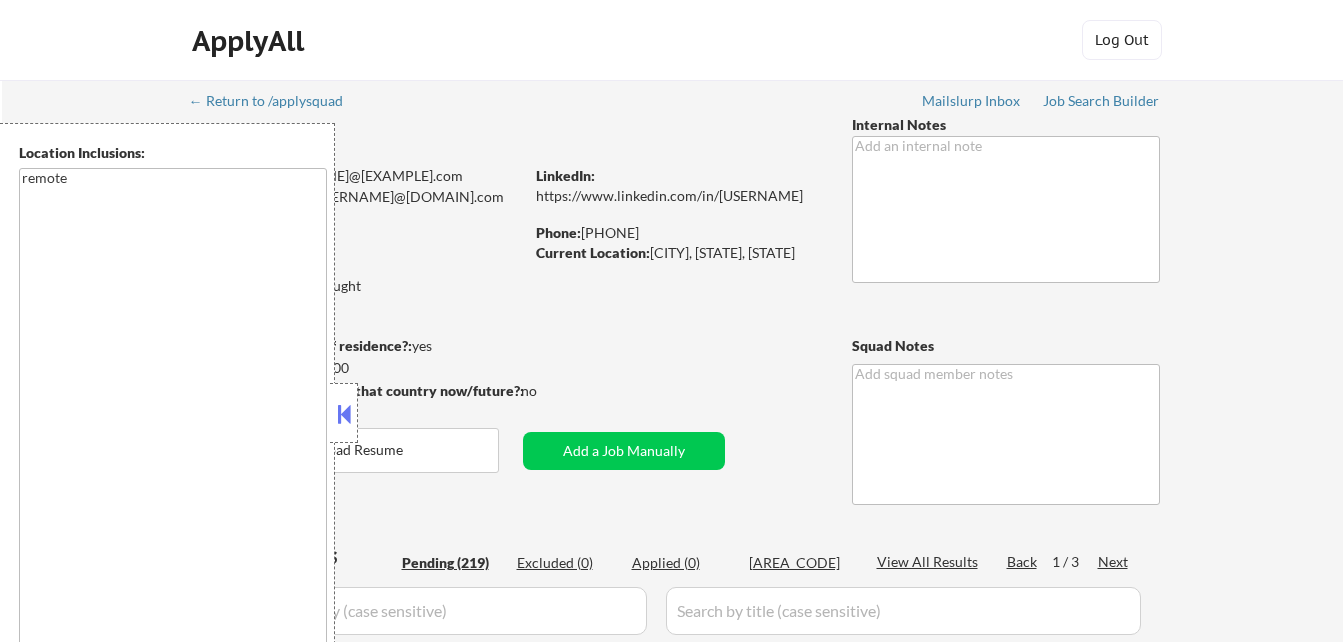 select on ""pending"" 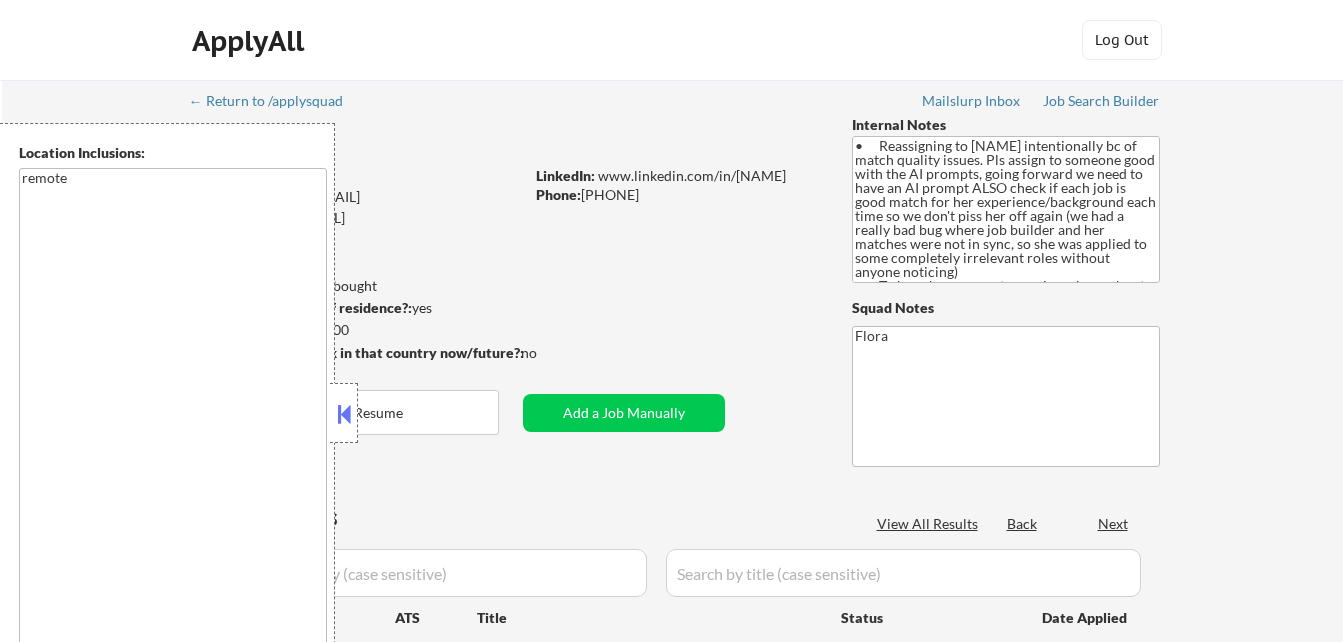 scroll, scrollTop: 0, scrollLeft: 0, axis: both 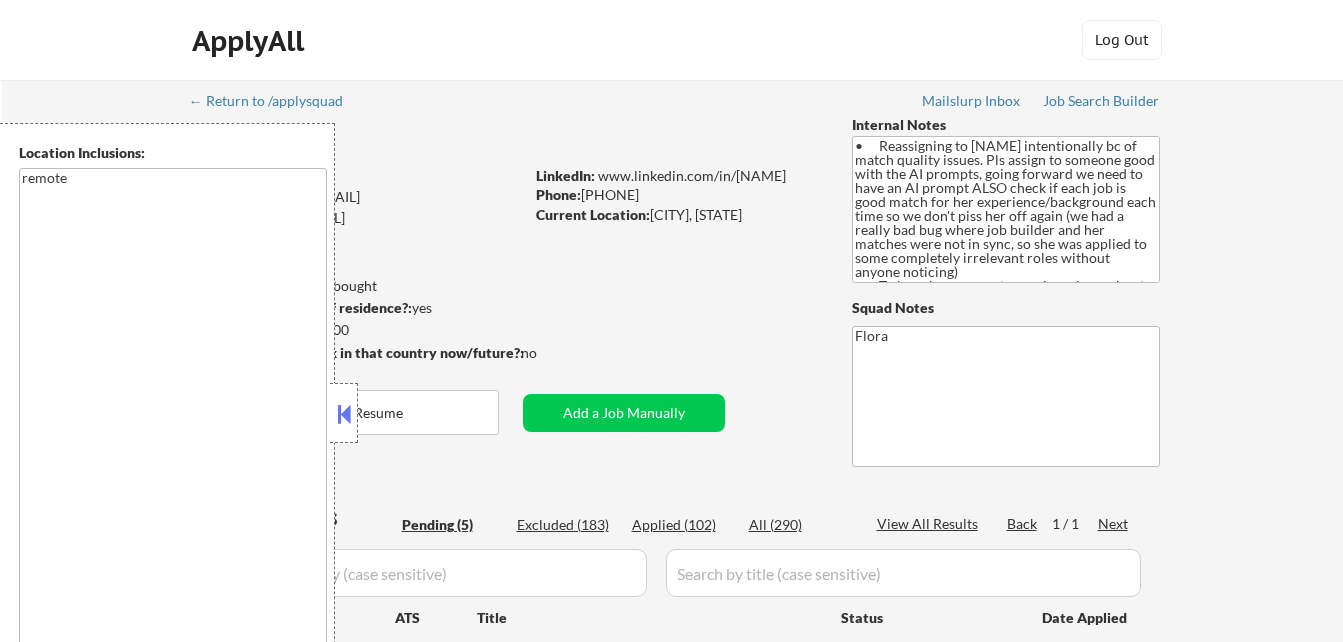 select on ""pending"" 